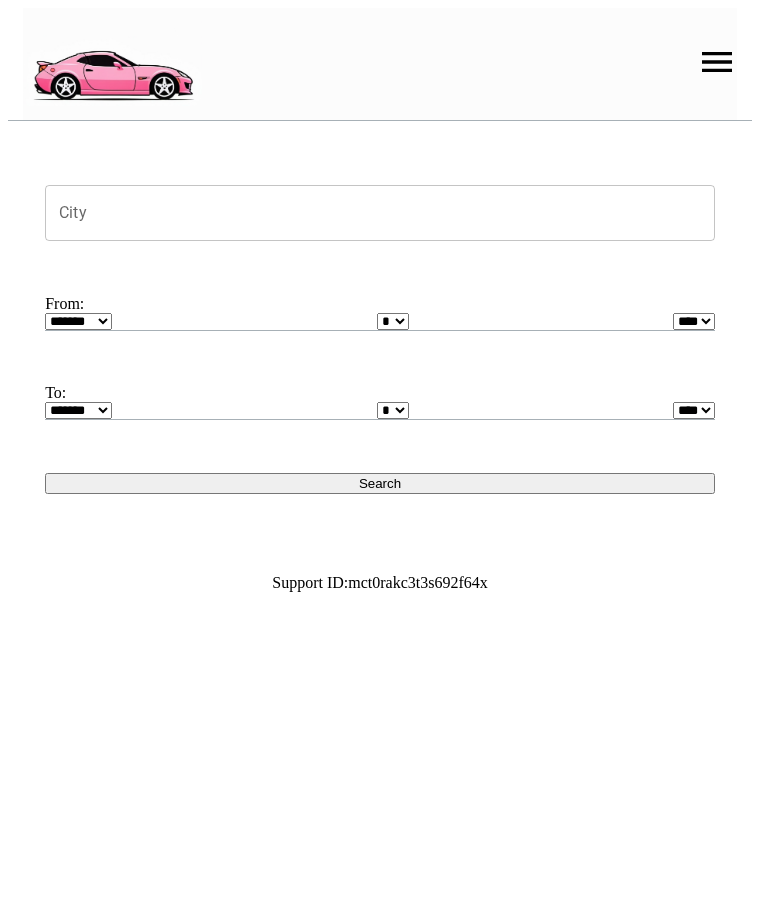 scroll, scrollTop: 0, scrollLeft: 0, axis: both 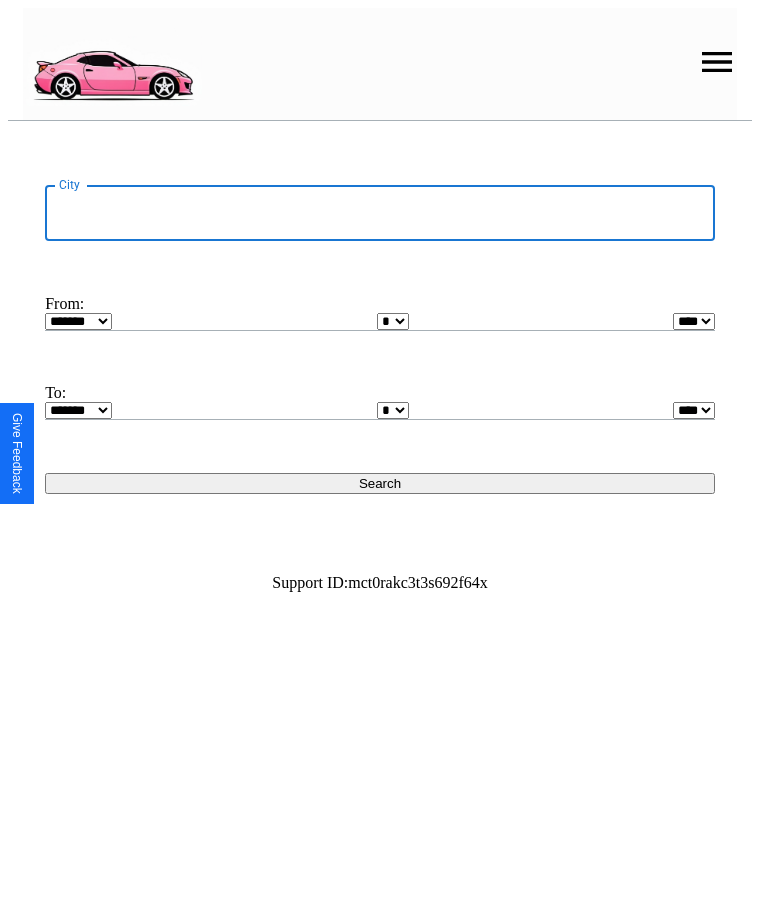 click on "City" at bounding box center (380, 213) 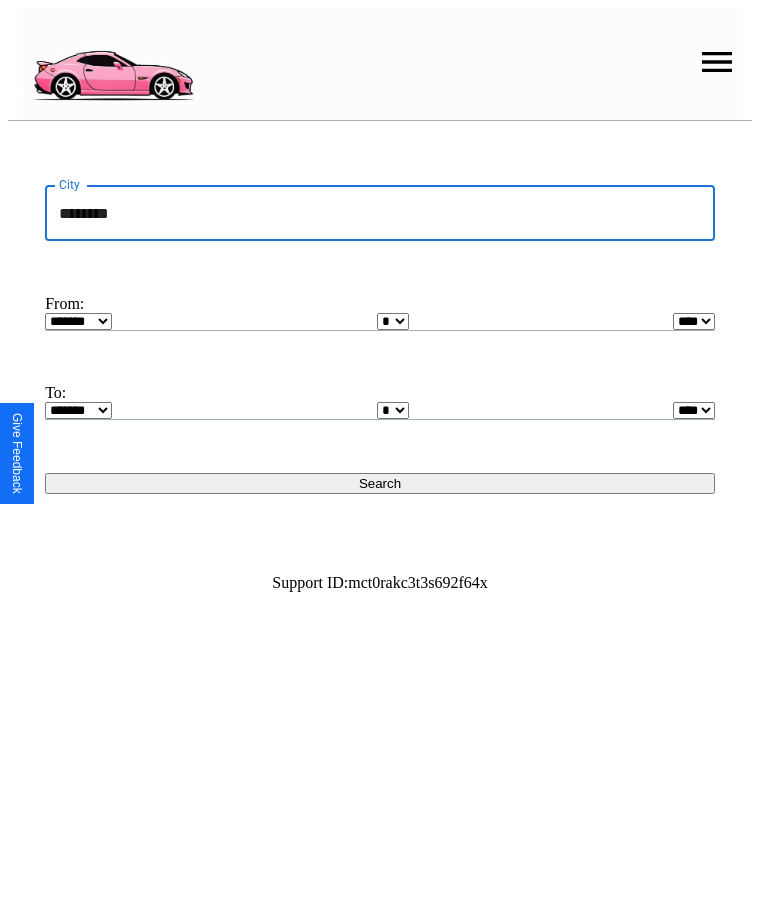 type on "********" 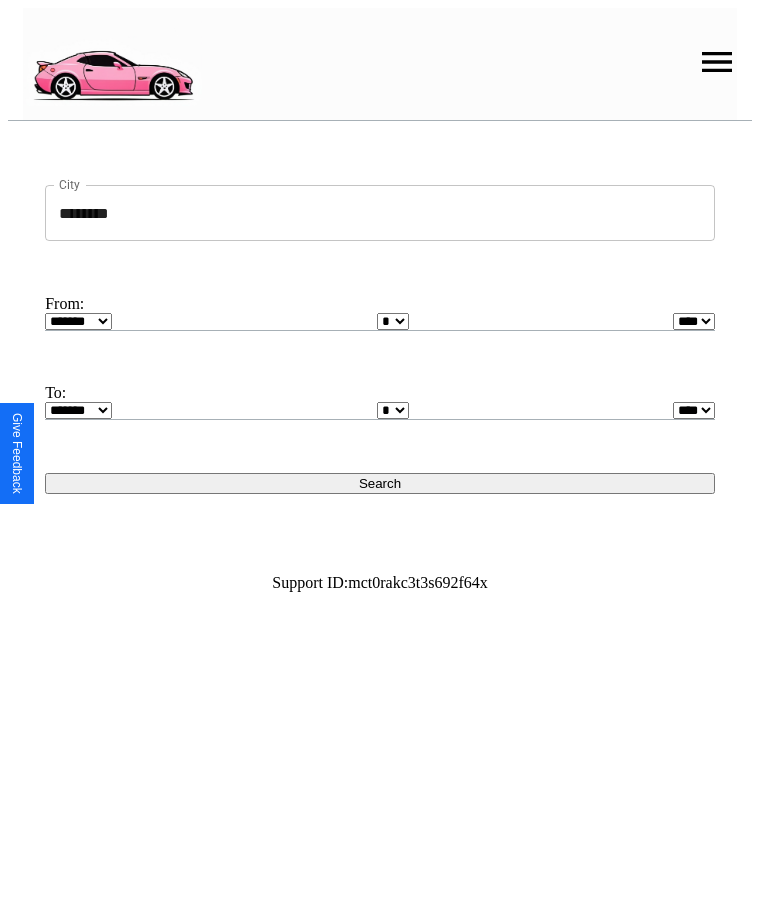 click on "******* ******** ***** ***** *** **** **** ****** ********* ******* ******** ********" at bounding box center (78, 321) 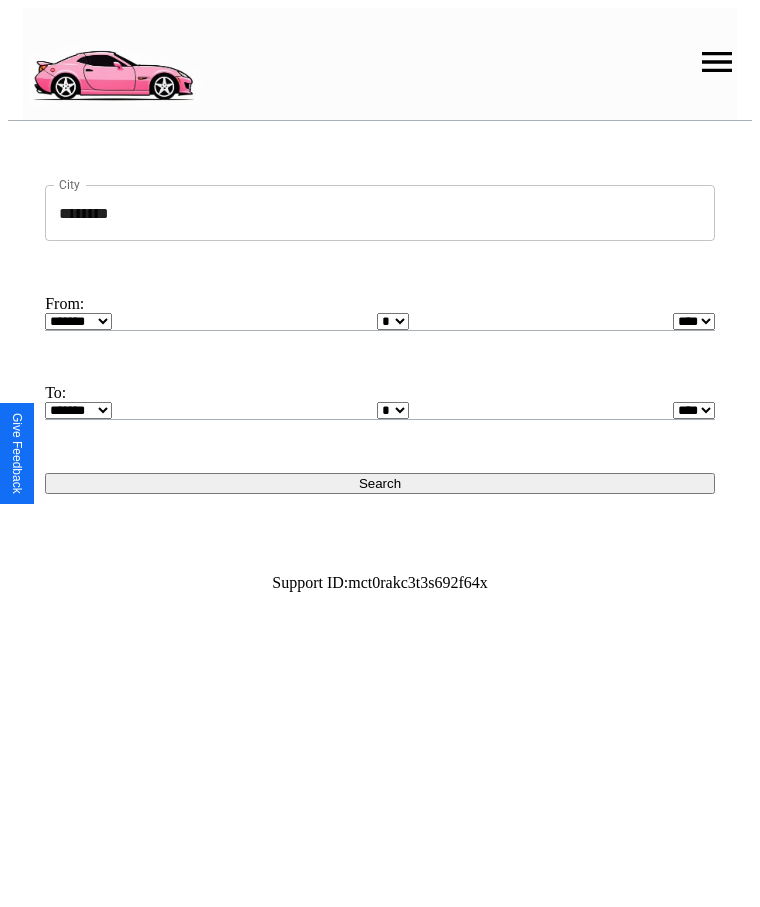 click on "* * * * * * * * * ** ** ** ** ** ** ** ** ** ** ** ** ** ** ** ** ** ** ** ** **" at bounding box center [393, 321] 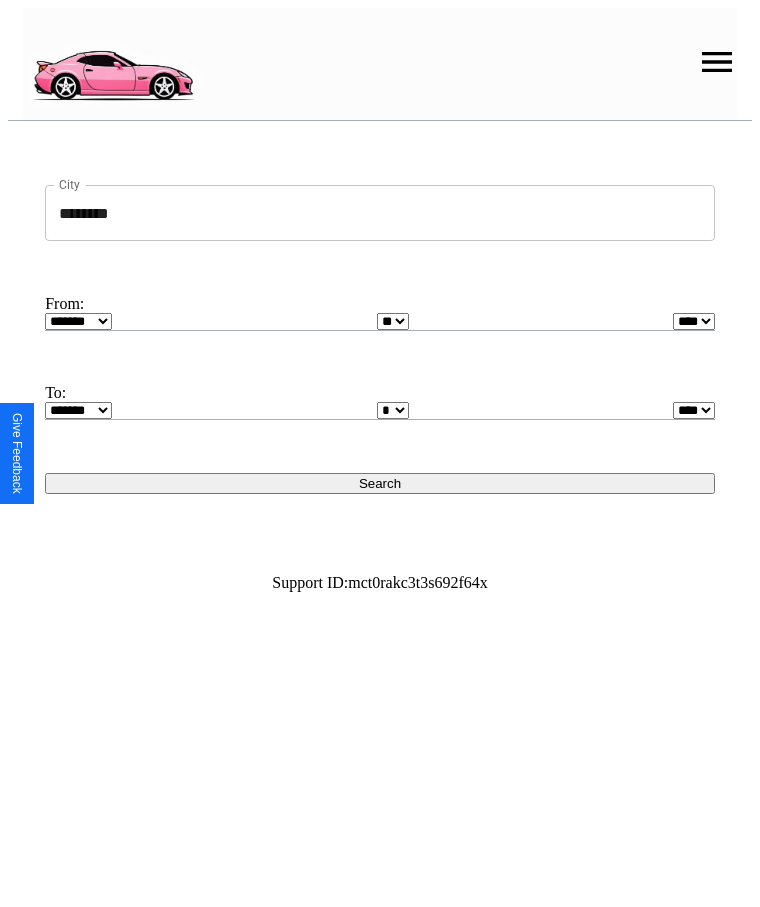click on "**** **** **** **** **** **** **** **** **** ****" at bounding box center (694, 321) 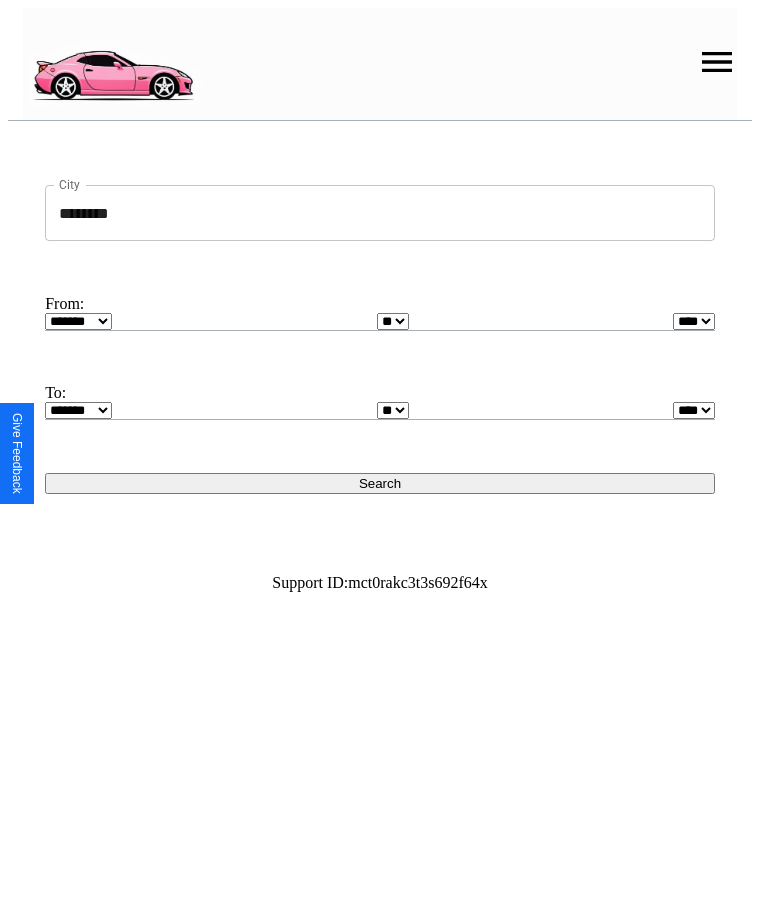 click on "******* ******** ***** ***** *** **** **** ****** ********* ******* ******** ********" at bounding box center [78, 410] 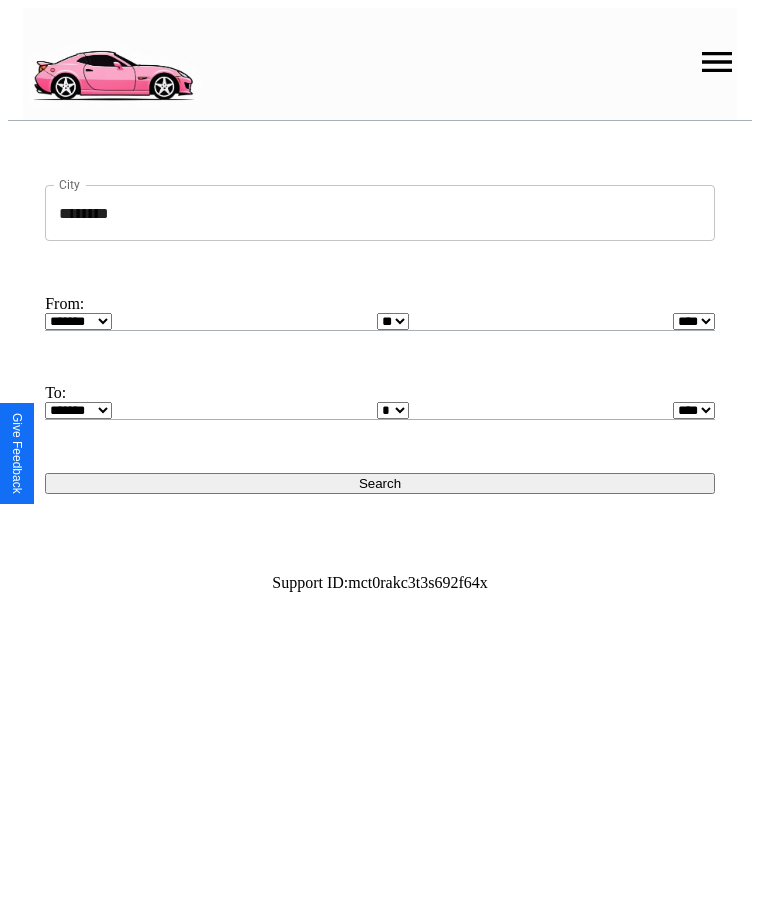 click on "Search" at bounding box center [380, 483] 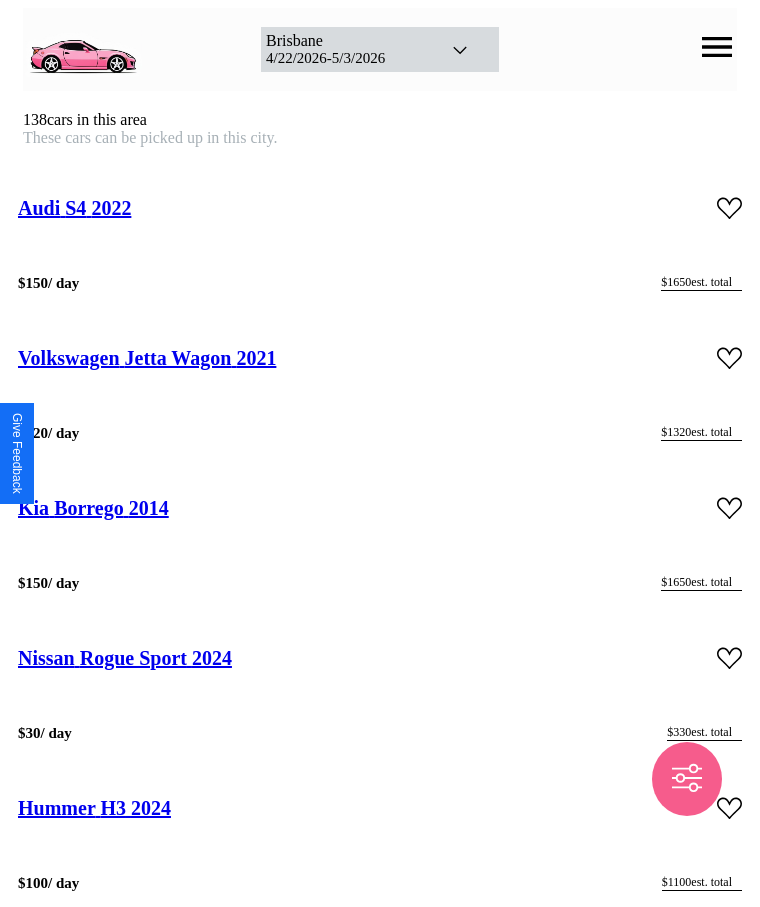 scroll, scrollTop: 12502, scrollLeft: 0, axis: vertical 